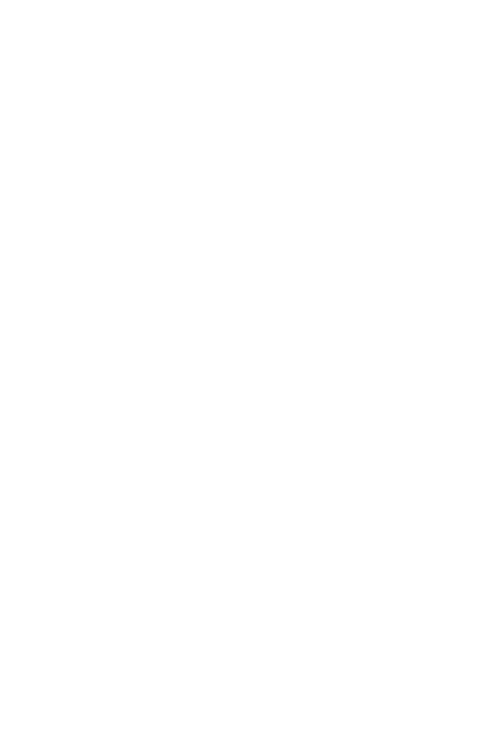 scroll, scrollTop: 0, scrollLeft: 0, axis: both 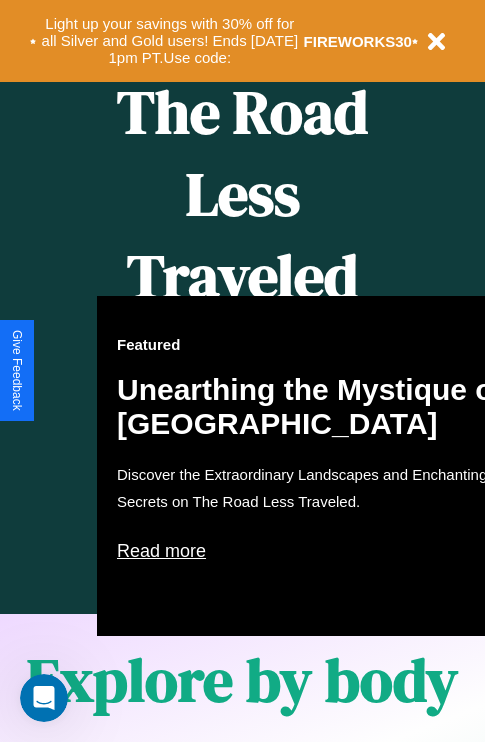 click on "Featured Unearthing the Mystique of [GEOGRAPHIC_DATA] Discover the Extraordinary Landscapes and Enchanting Secrets on The Road Less Traveled. Read more" at bounding box center (317, 466) 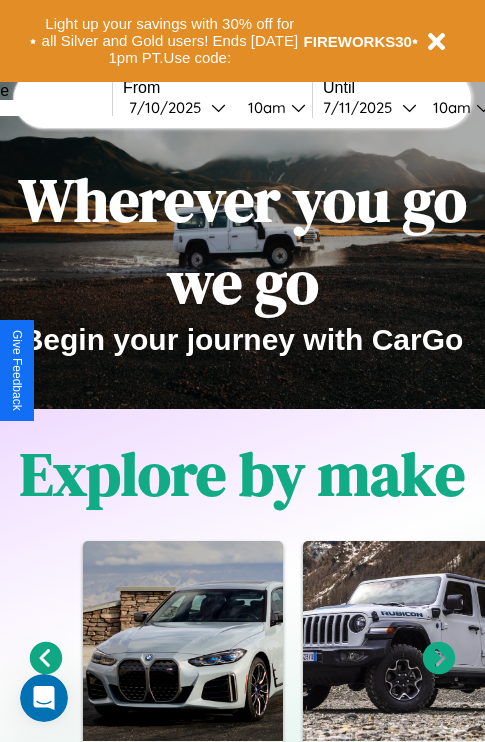 scroll, scrollTop: 0, scrollLeft: 0, axis: both 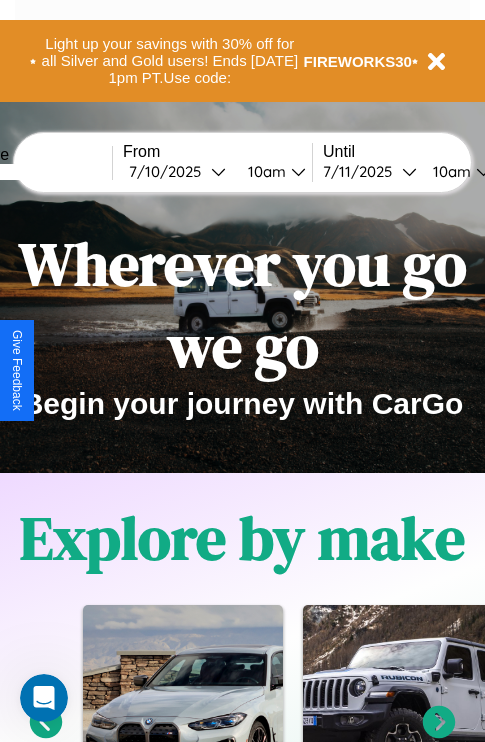 click at bounding box center [37, 172] 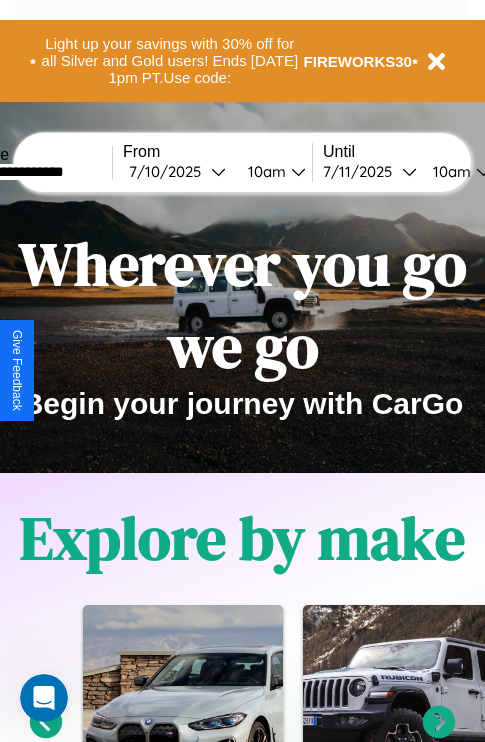 type on "**********" 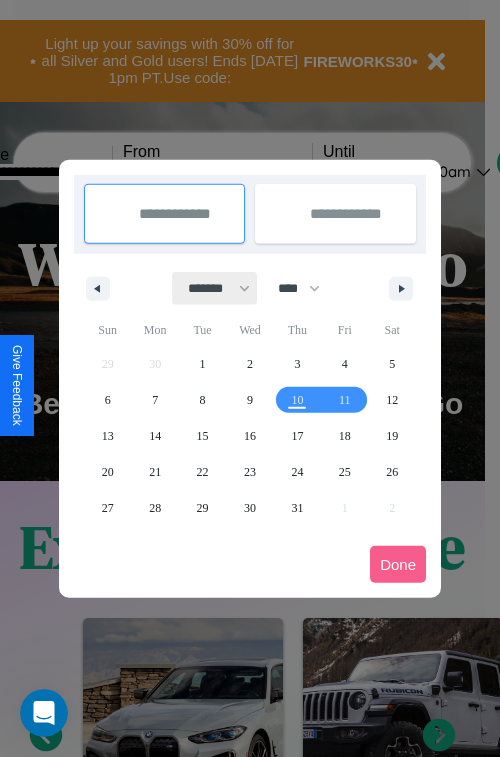 click on "******* ******** ***** ***** *** **** **** ****** ********* ******* ******** ********" at bounding box center (215, 288) 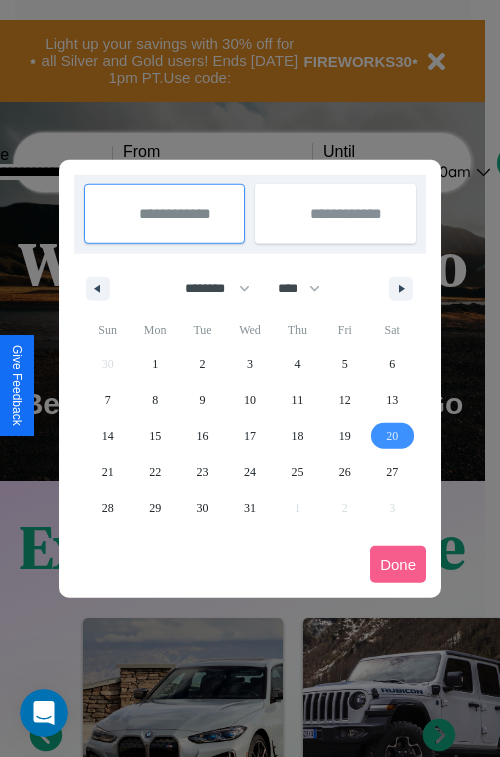 click on "20" at bounding box center (392, 436) 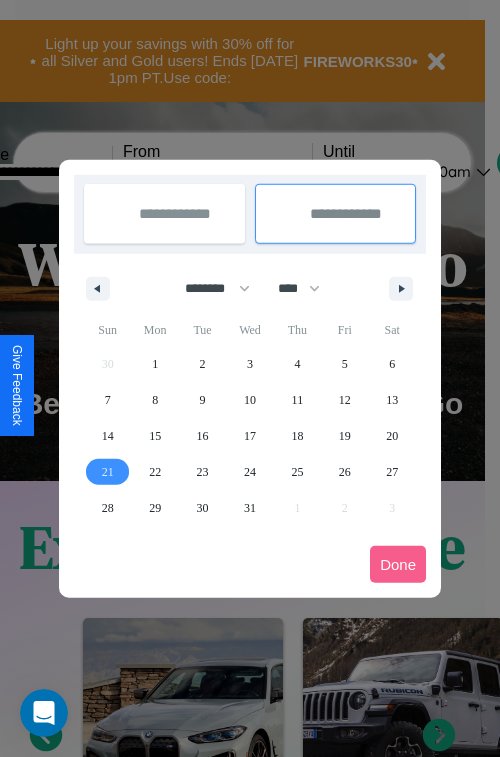 click on "21" at bounding box center [108, 472] 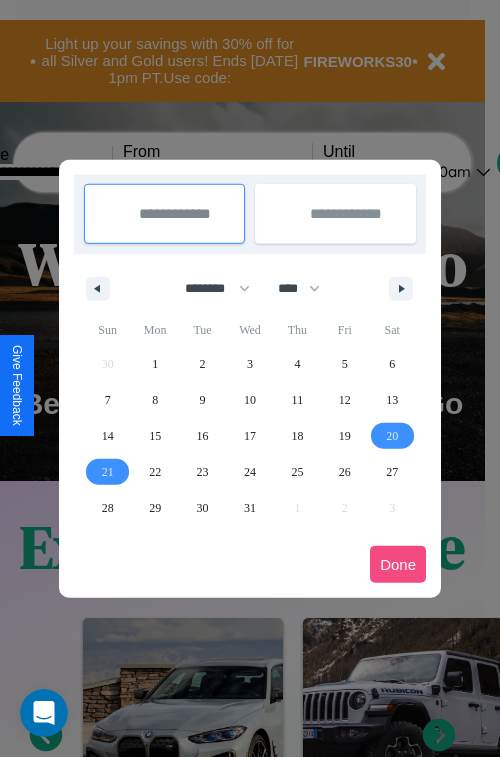 click on "Done" at bounding box center [398, 564] 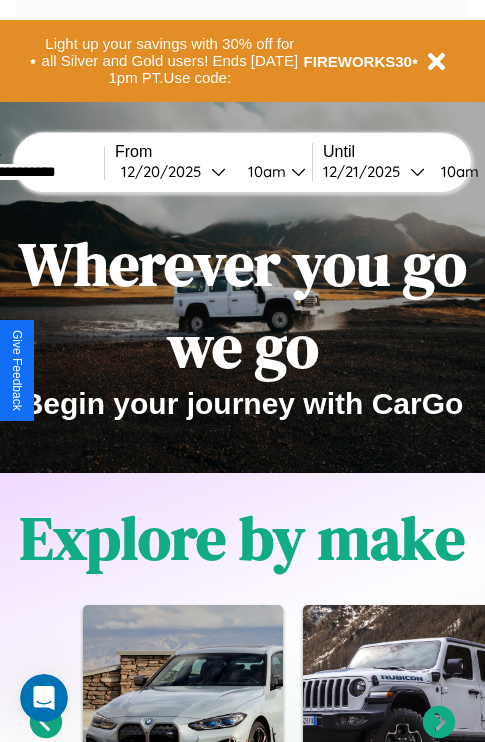 scroll, scrollTop: 0, scrollLeft: 82, axis: horizontal 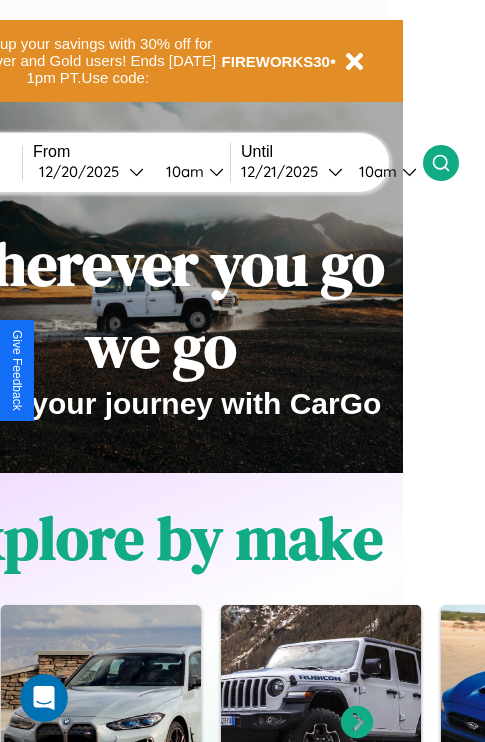 click 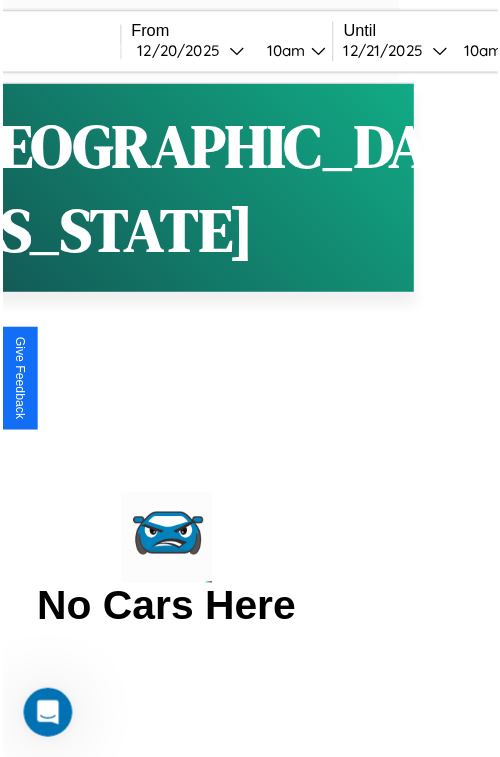 scroll, scrollTop: 0, scrollLeft: 0, axis: both 